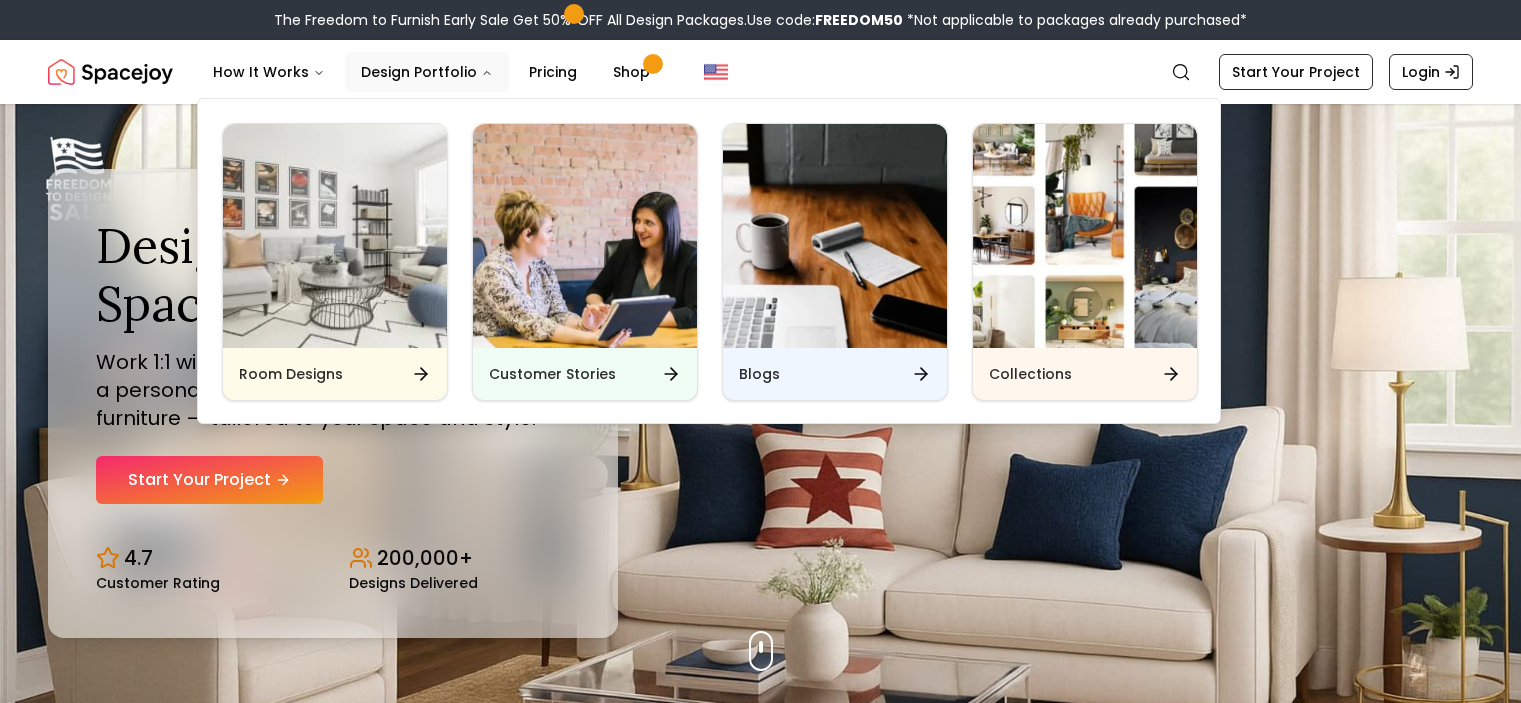 scroll, scrollTop: 0, scrollLeft: 0, axis: both 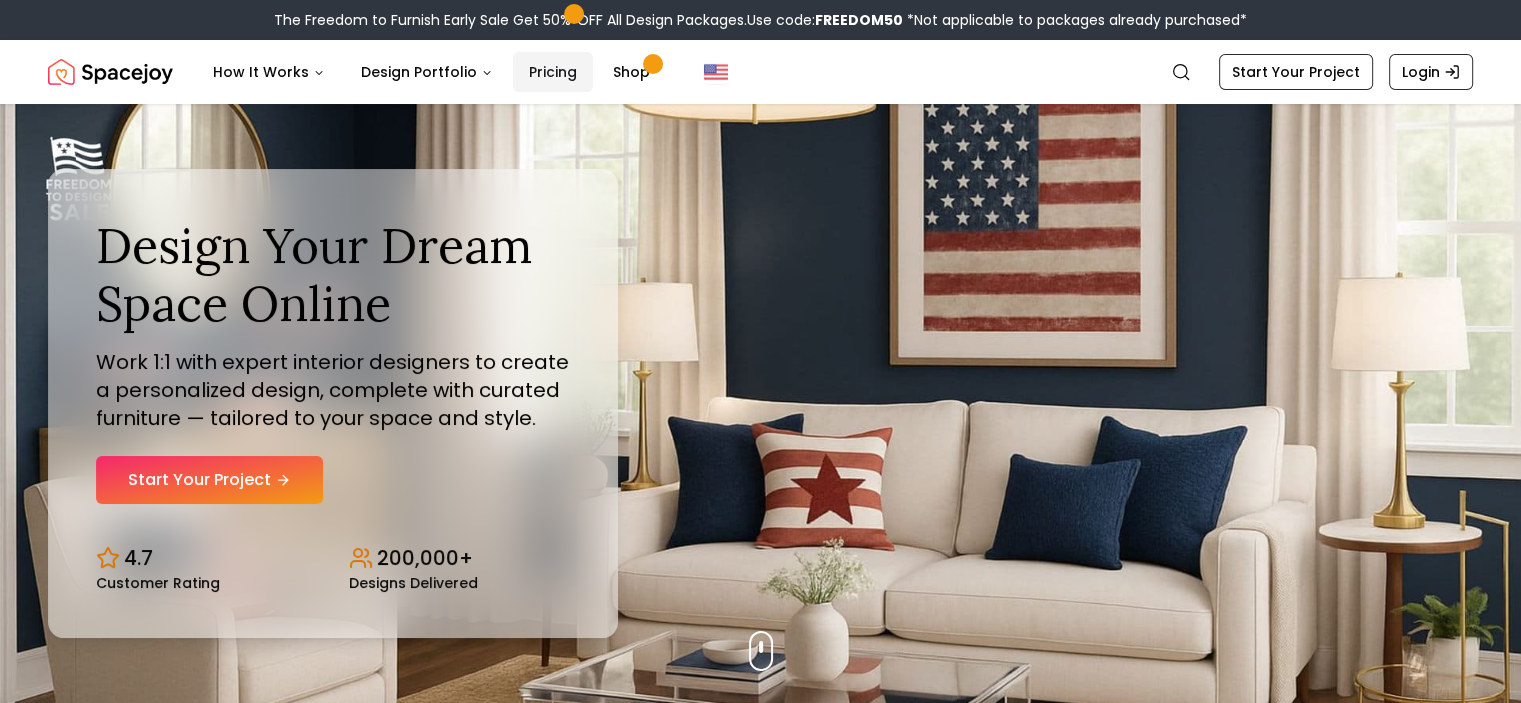 click on "Pricing" at bounding box center [553, 72] 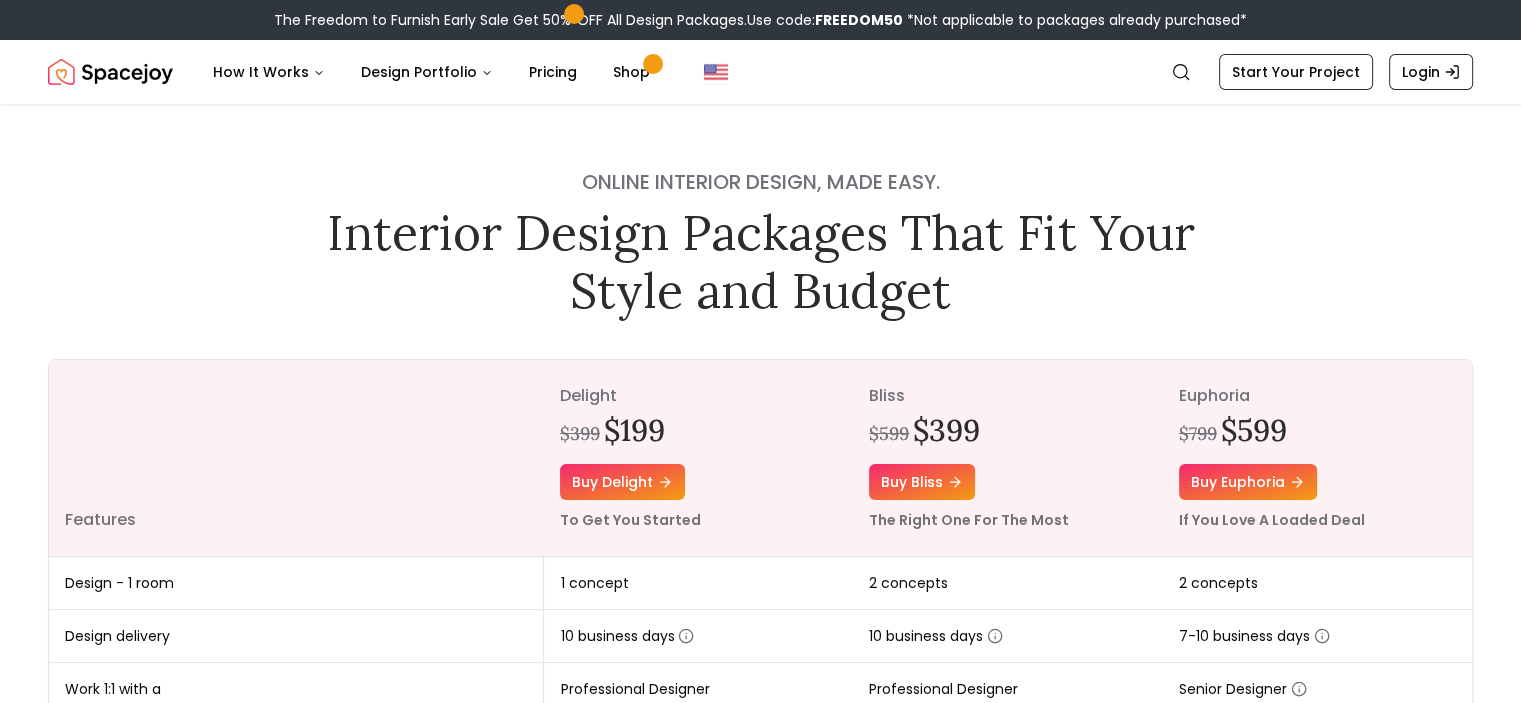 drag, startPoint x: 1520, startPoint y: 92, endPoint x: 1523, endPoint y: 117, distance: 25.179358 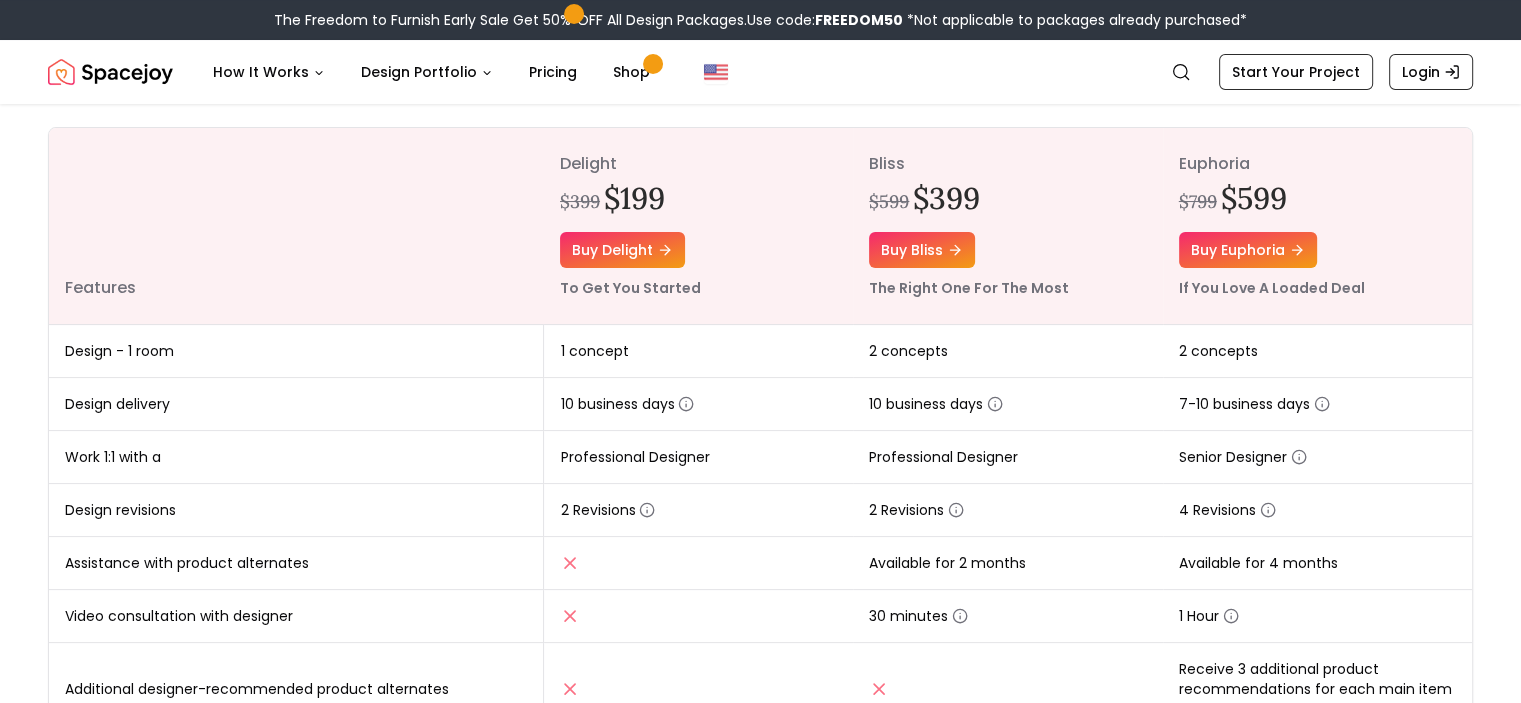 scroll, scrollTop: 0, scrollLeft: 0, axis: both 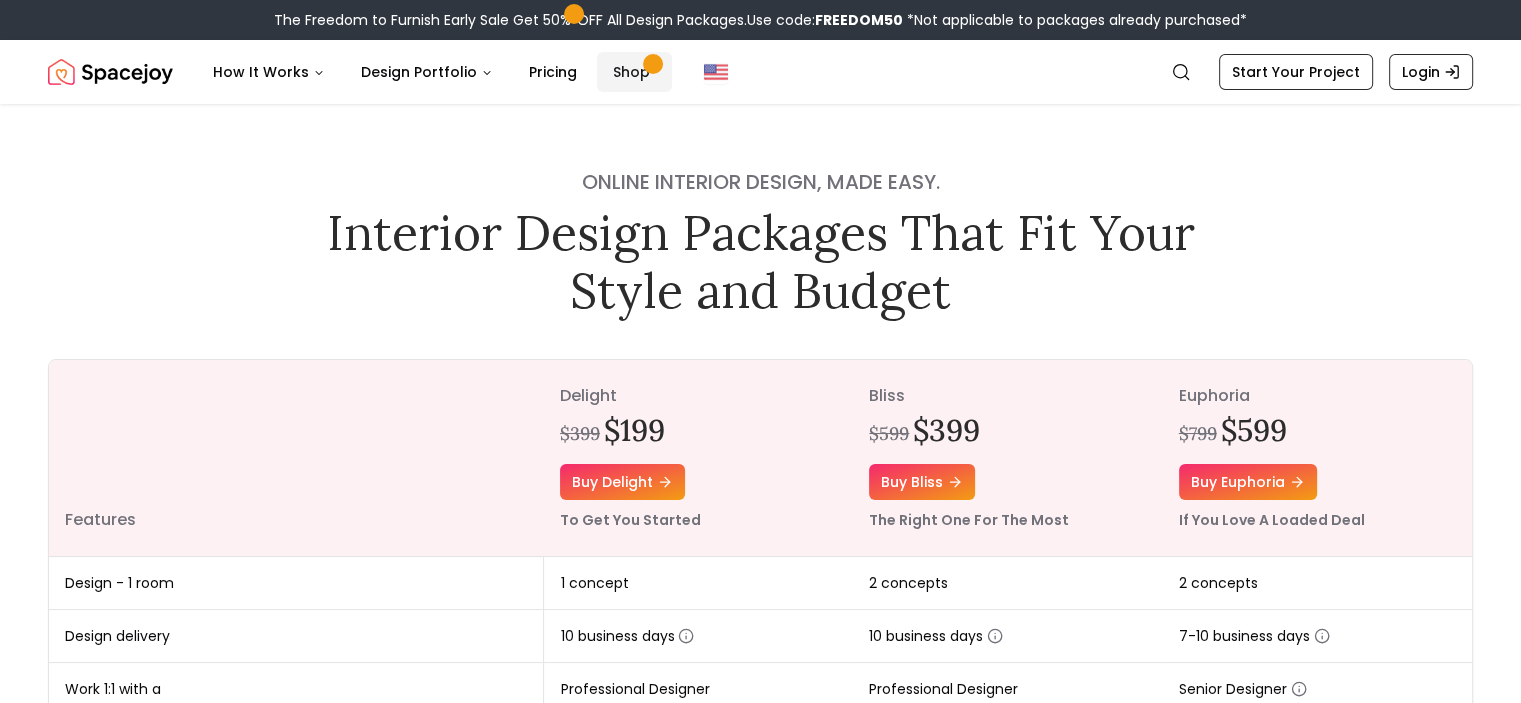 click on "Shop" at bounding box center (634, 72) 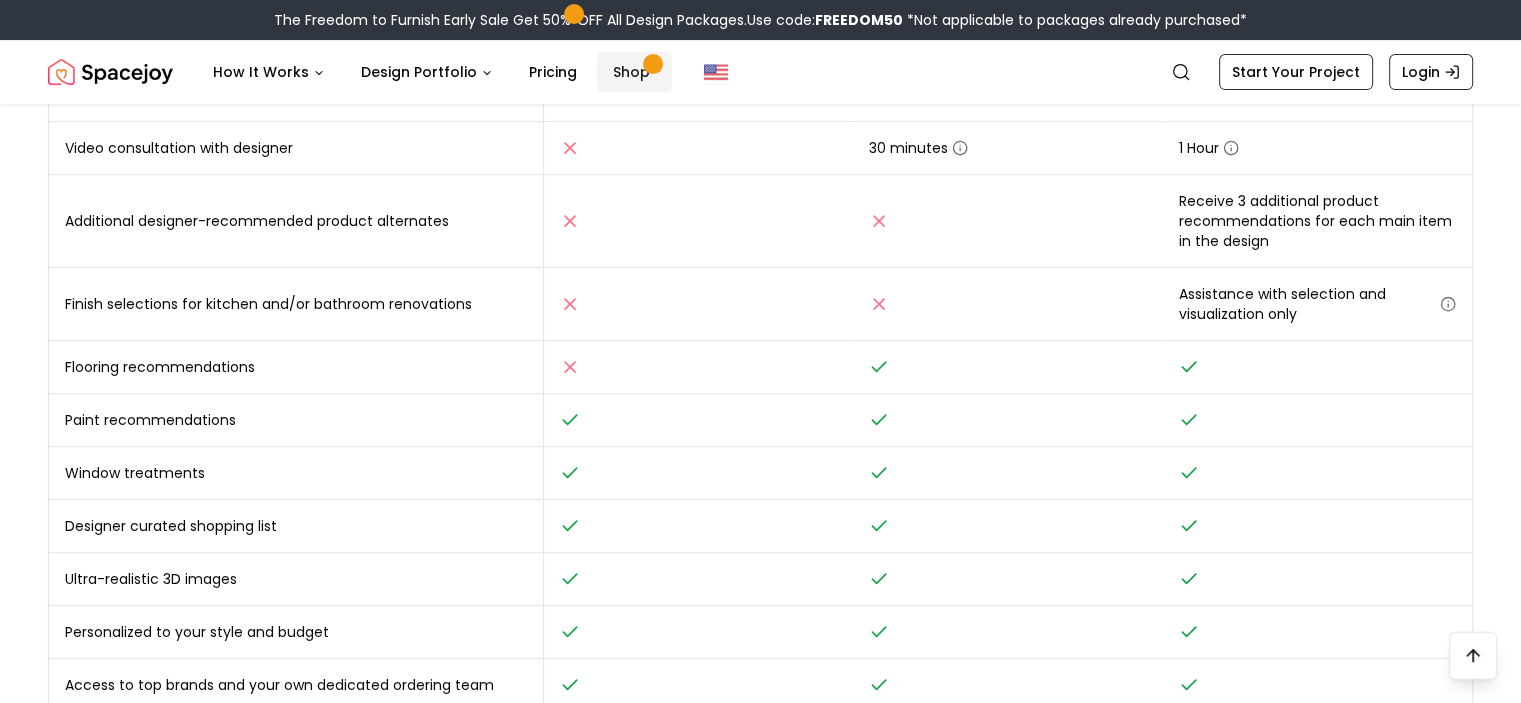 scroll, scrollTop: 2100, scrollLeft: 0, axis: vertical 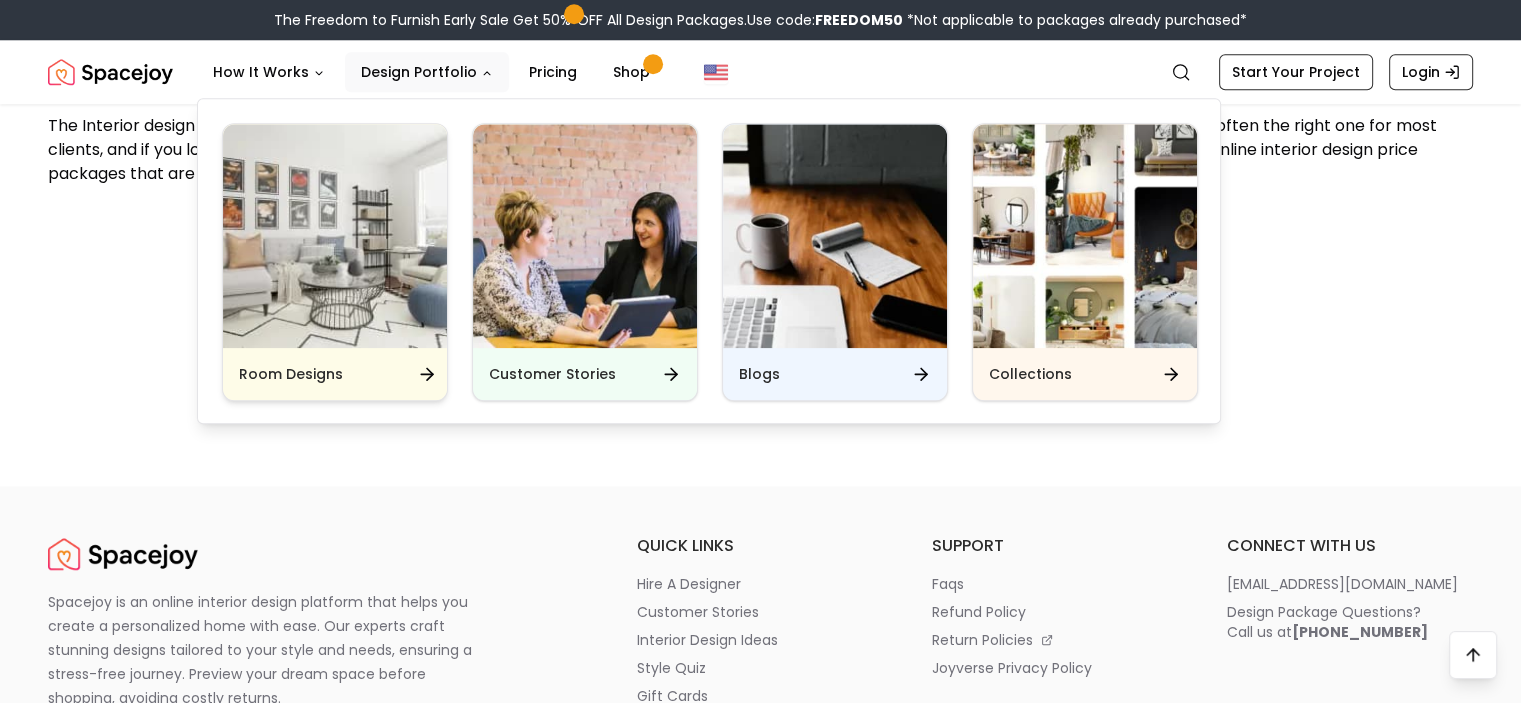 click at bounding box center (335, 236) 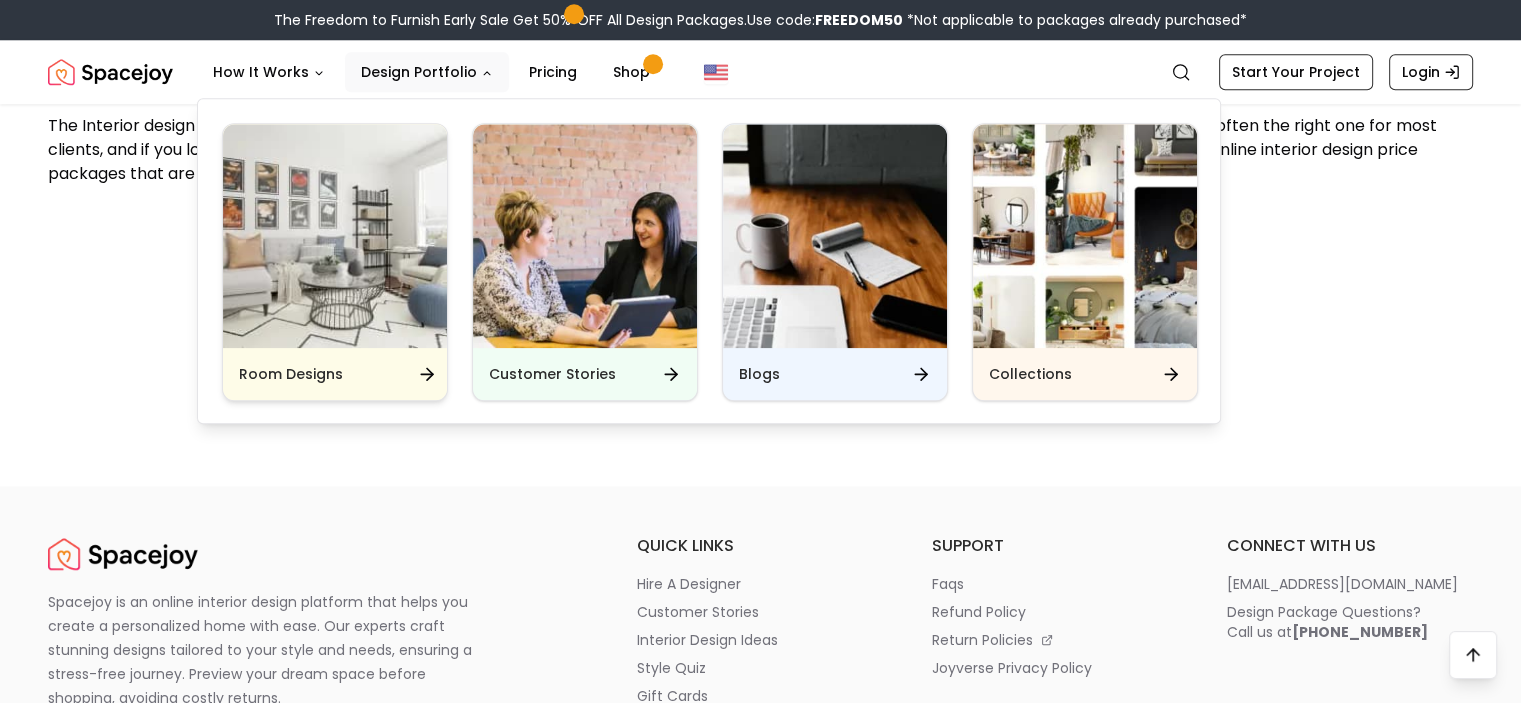 scroll, scrollTop: 0, scrollLeft: 0, axis: both 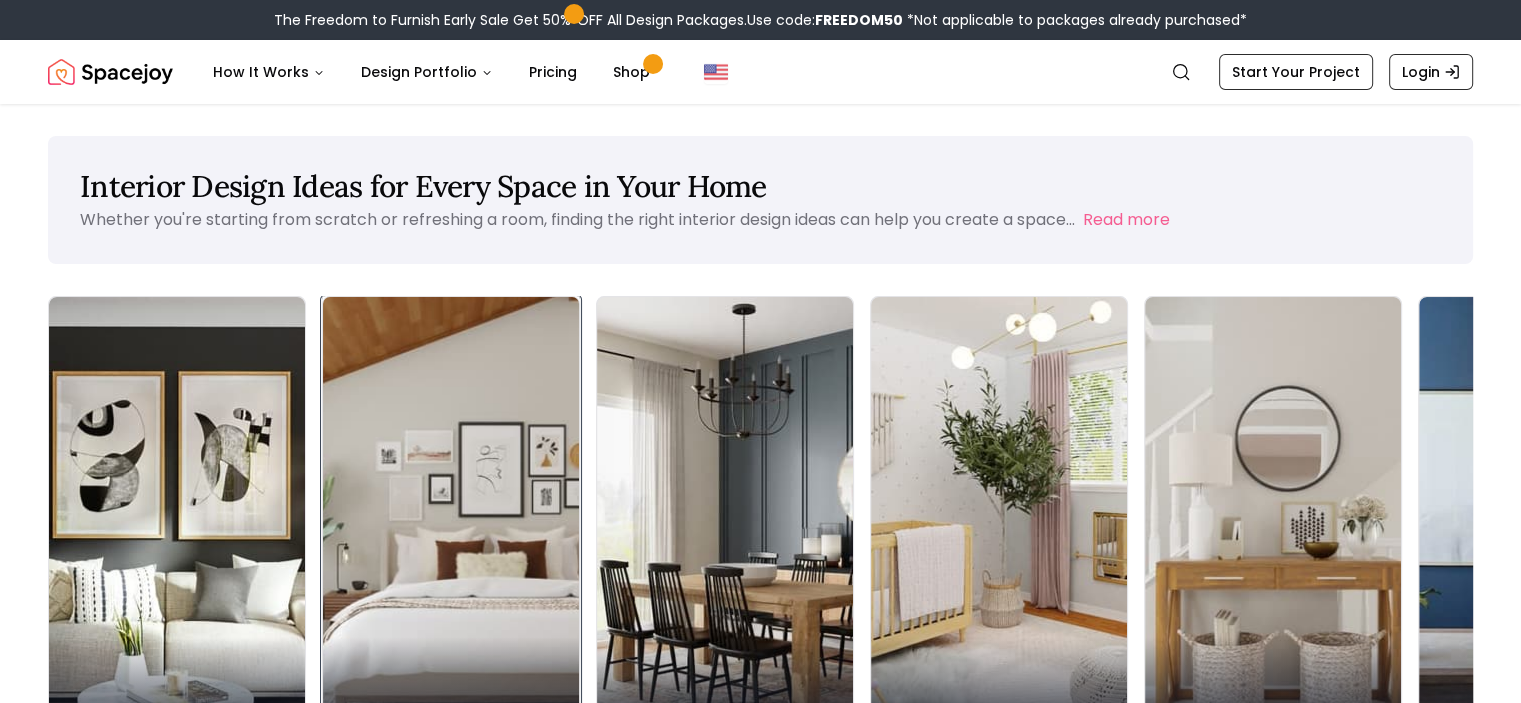 click on "Bedroom" at bounding box center [451, 693] 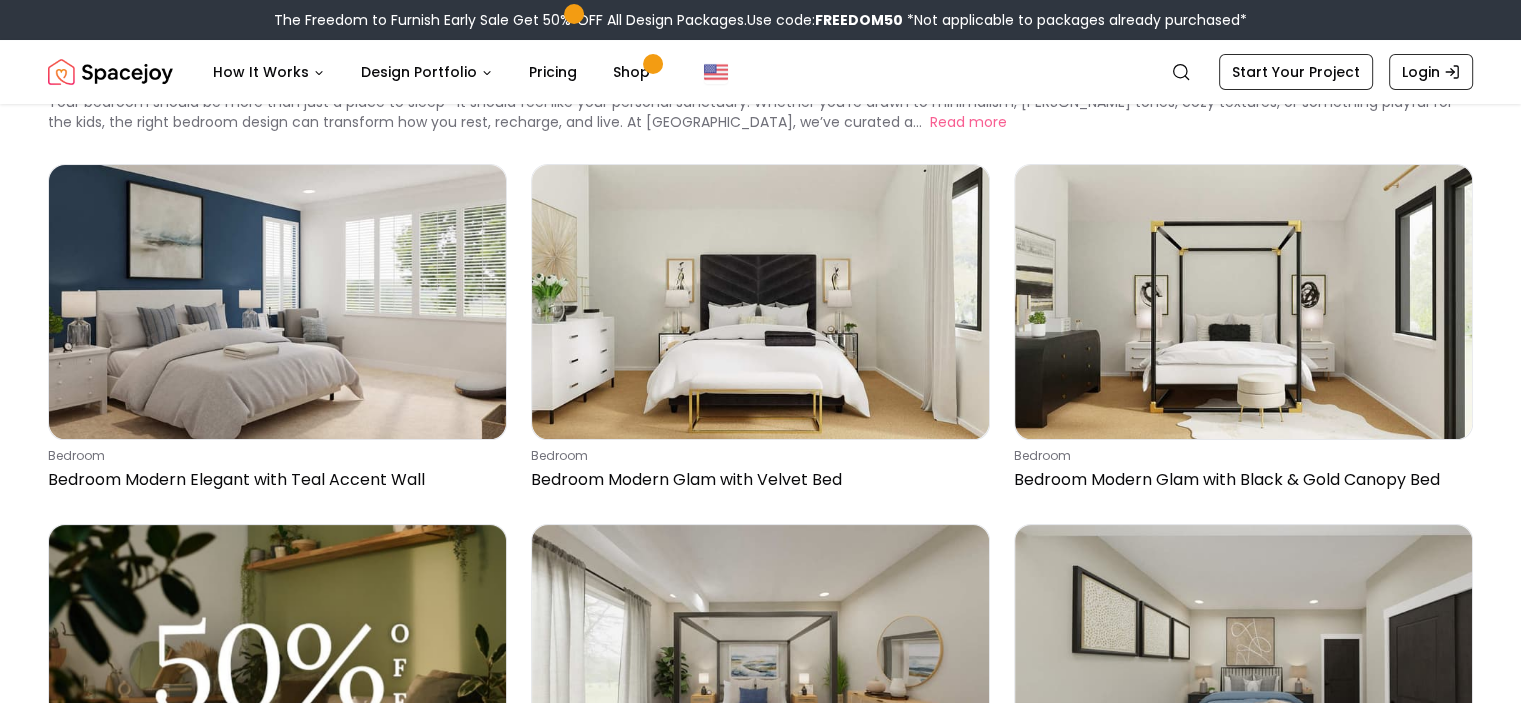 scroll, scrollTop: 128, scrollLeft: 0, axis: vertical 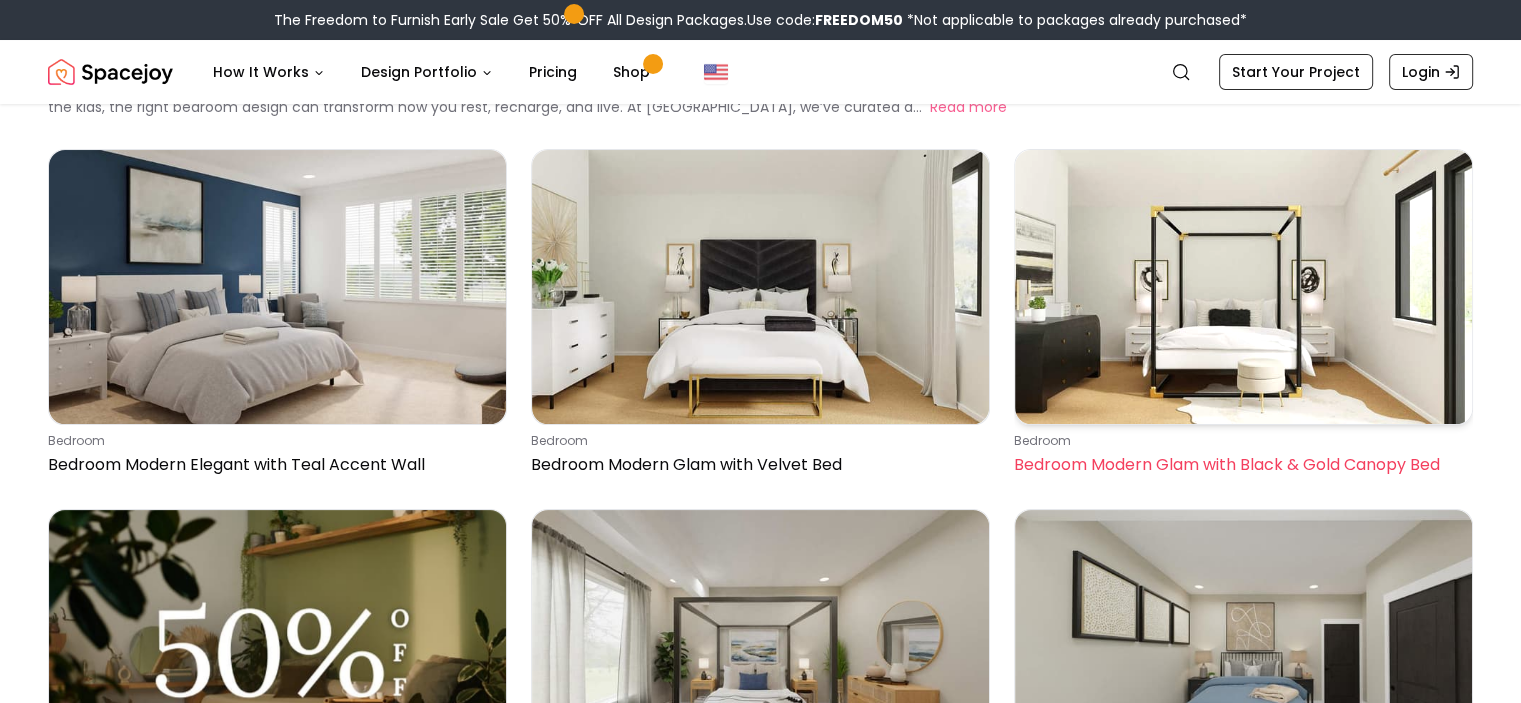 click at bounding box center [1243, 287] 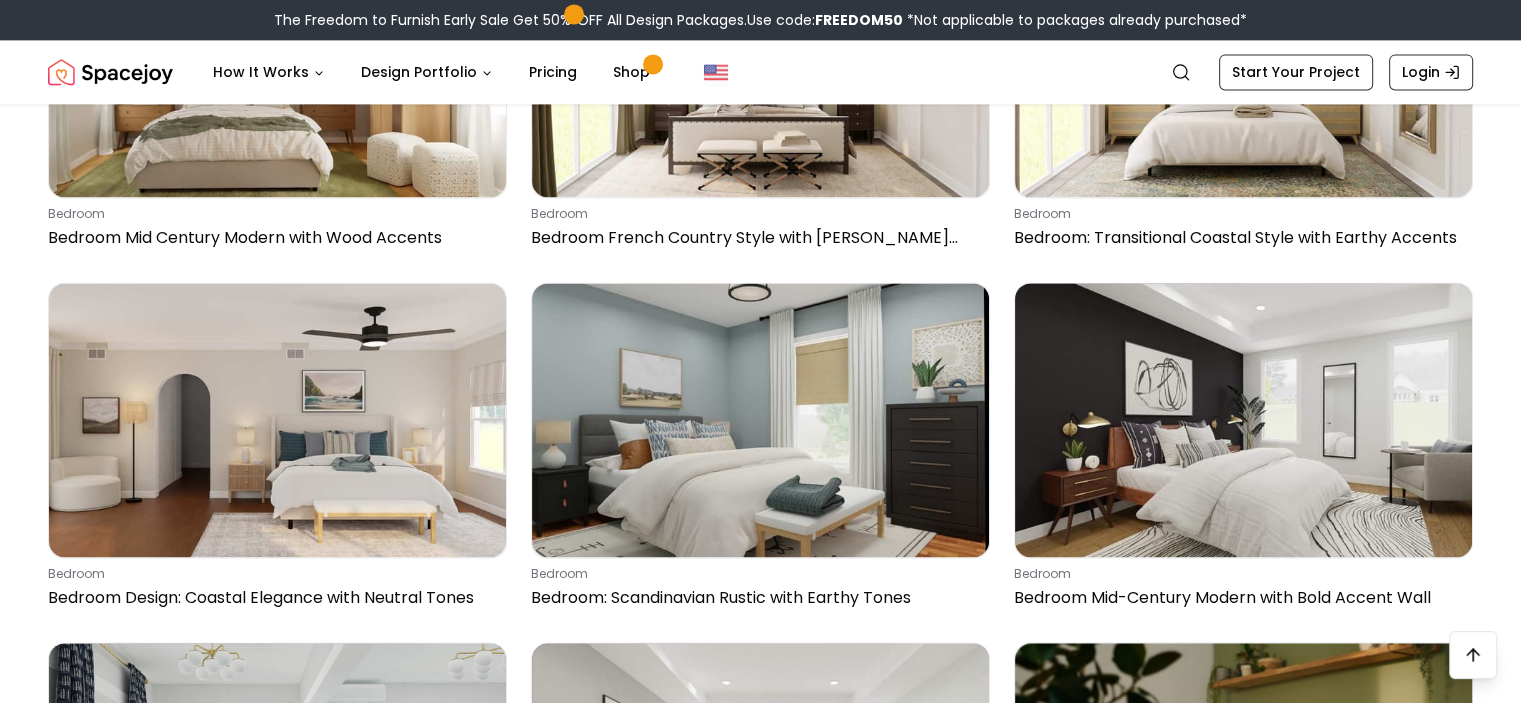 scroll, scrollTop: 0, scrollLeft: 0, axis: both 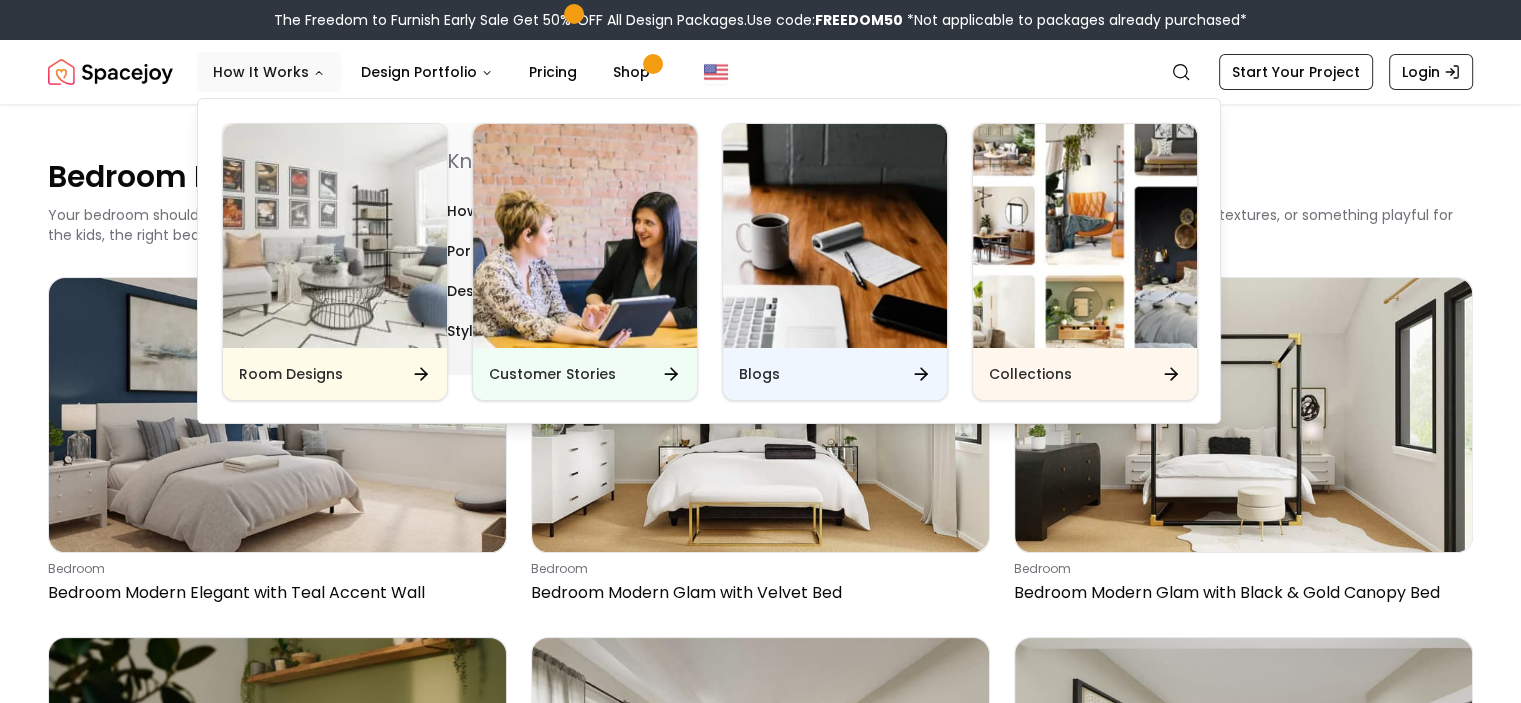 drag, startPoint x: 284, startPoint y: 67, endPoint x: 307, endPoint y: 64, distance: 23.194826 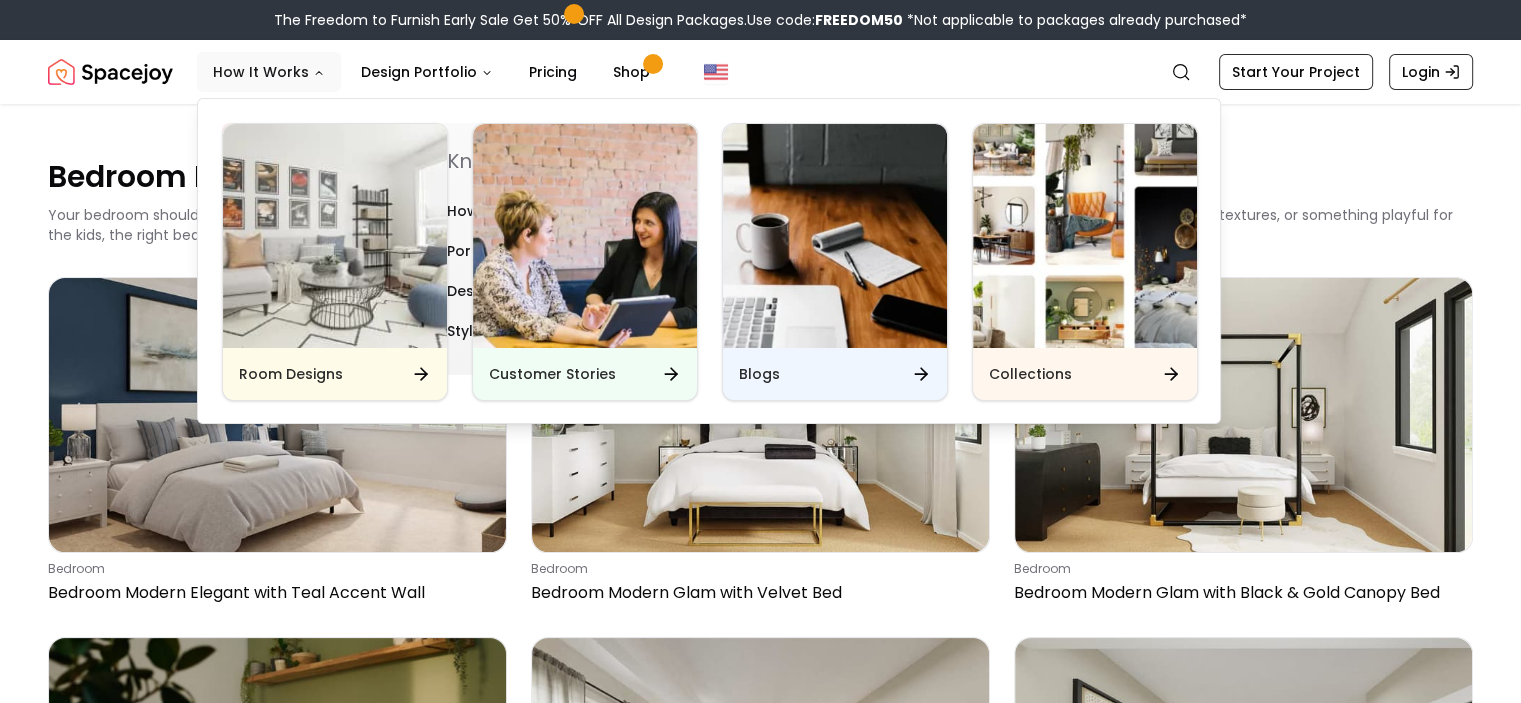 click on "How It Works" at bounding box center (269, 72) 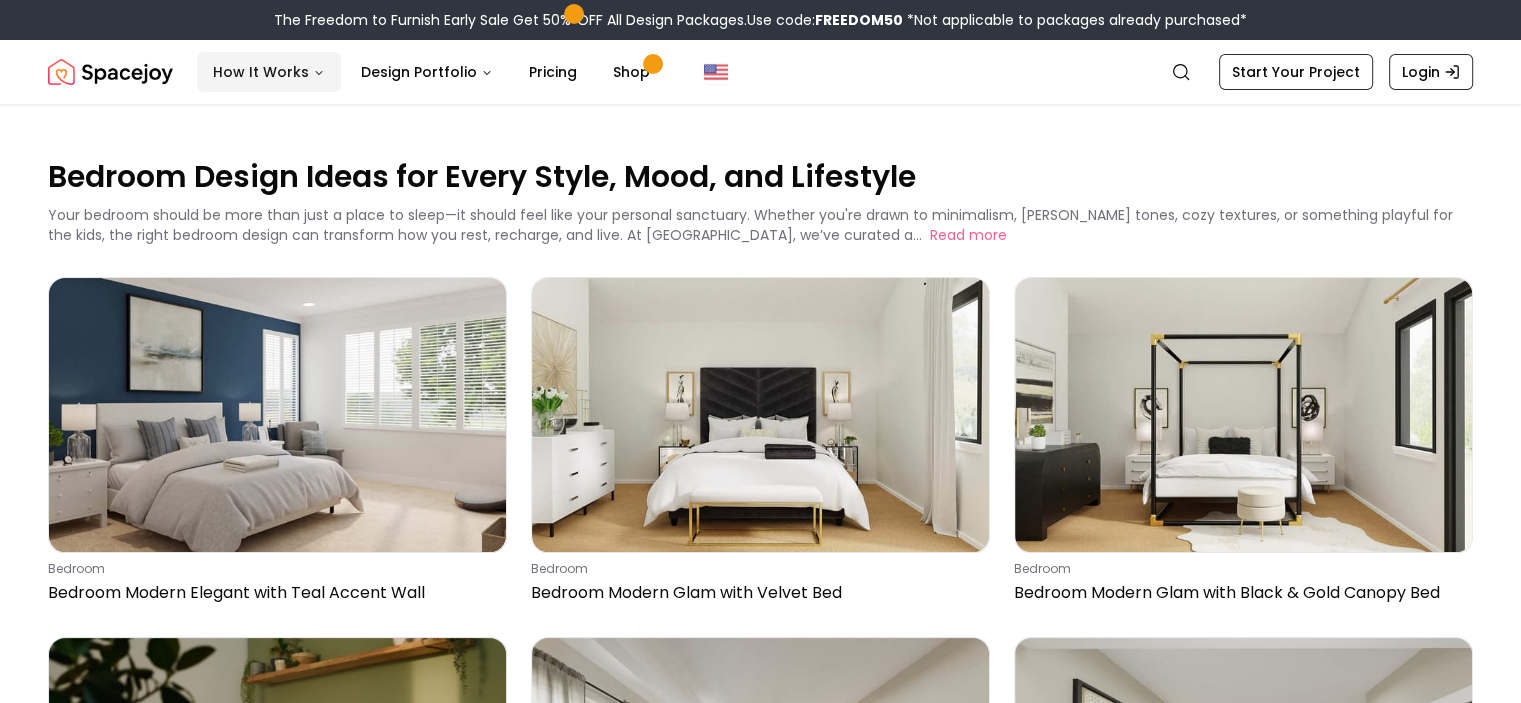 click on "How It Works" at bounding box center [269, 72] 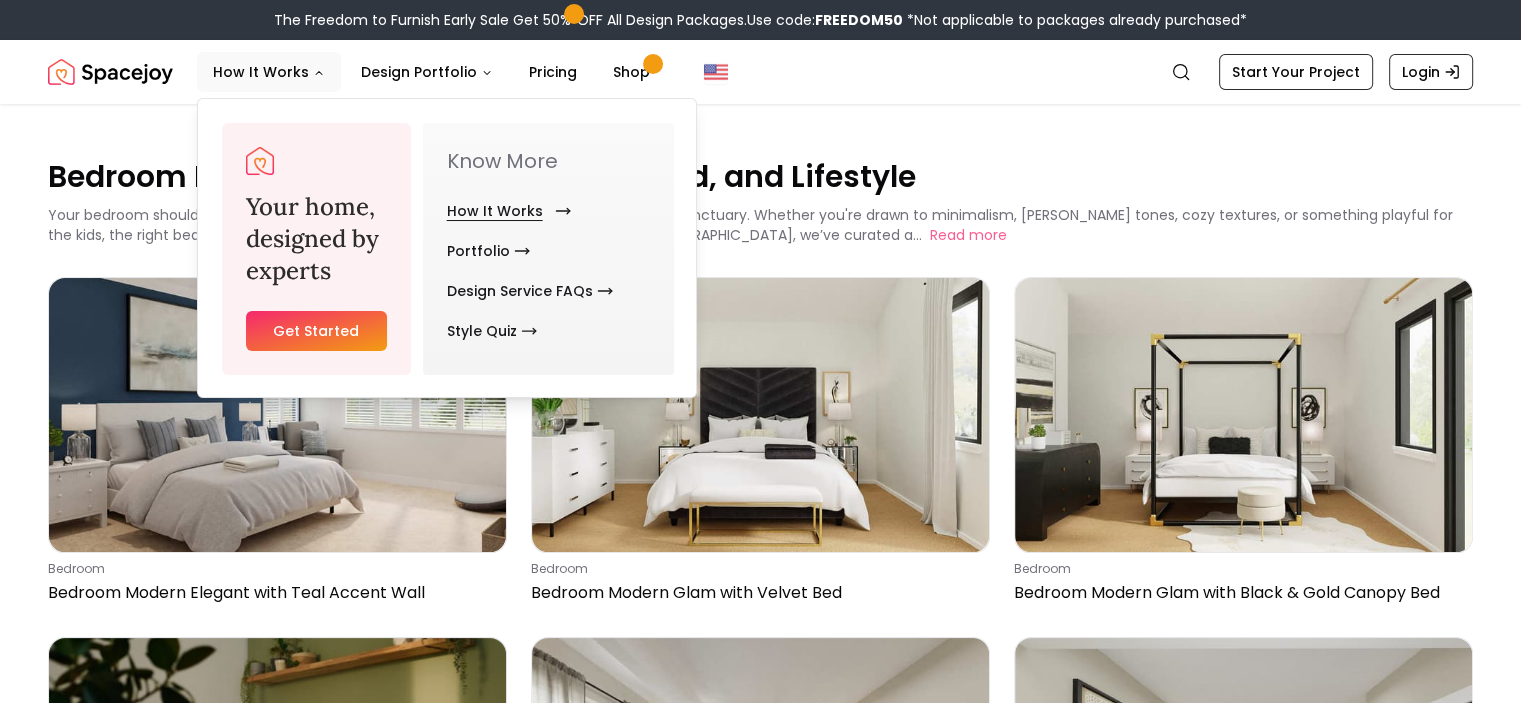 click on "How It Works" at bounding box center (505, 211) 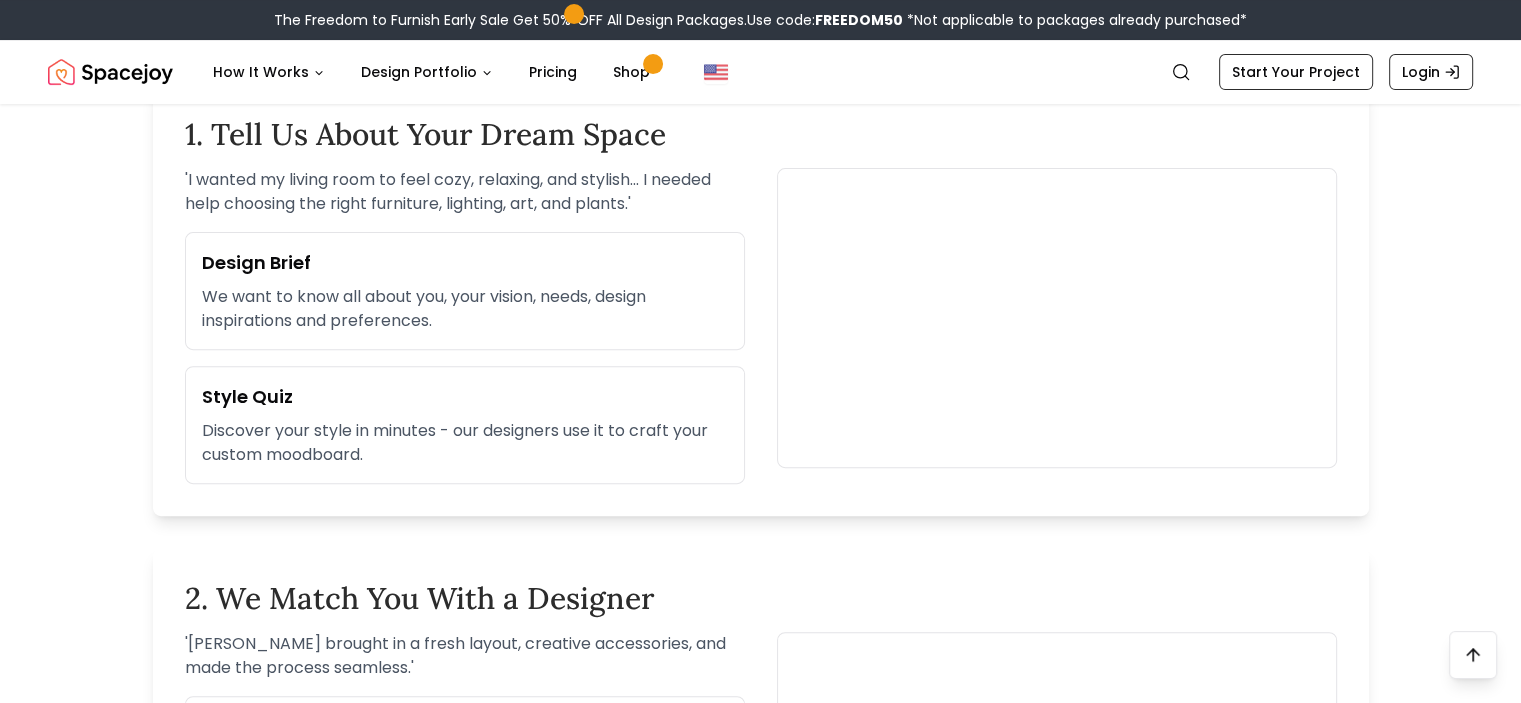 scroll, scrollTop: 670, scrollLeft: 0, axis: vertical 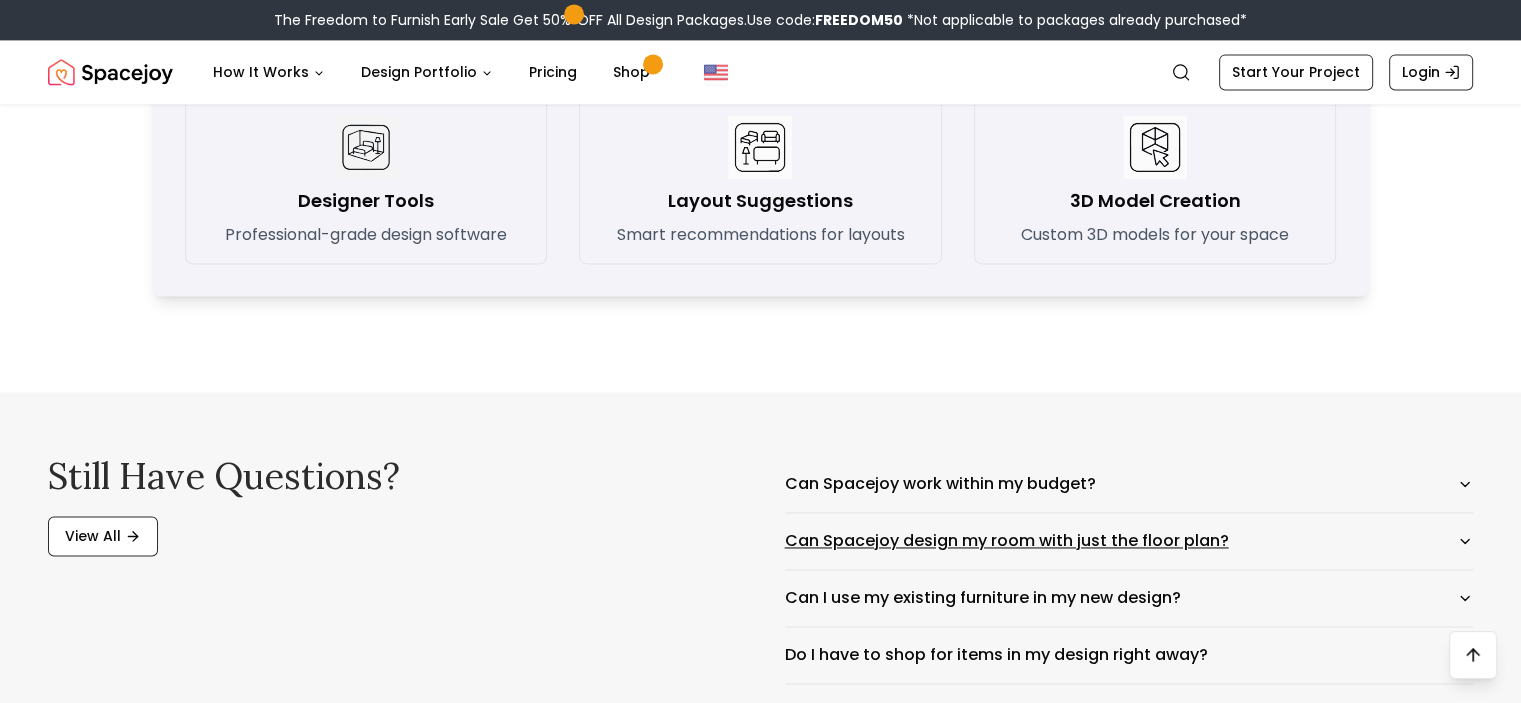 click 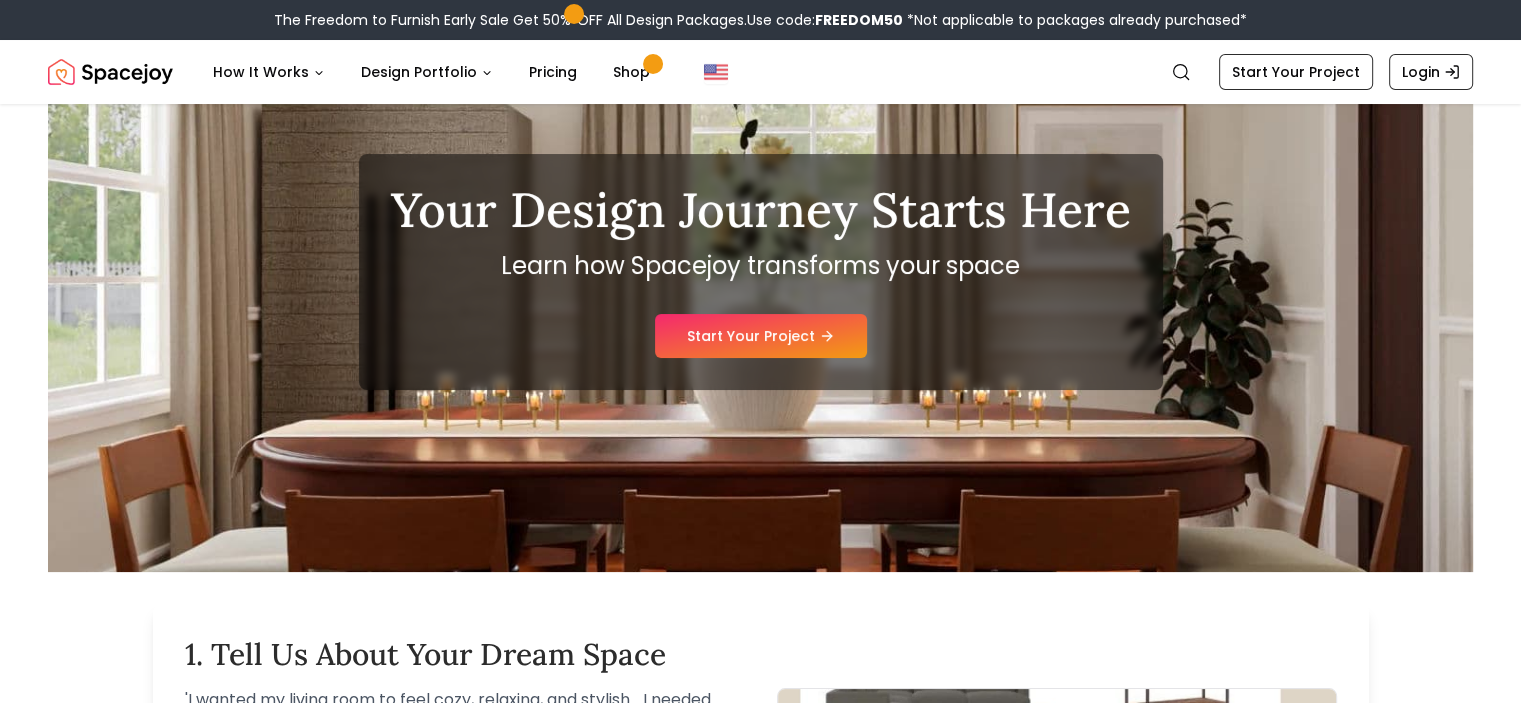 scroll, scrollTop: 0, scrollLeft: 0, axis: both 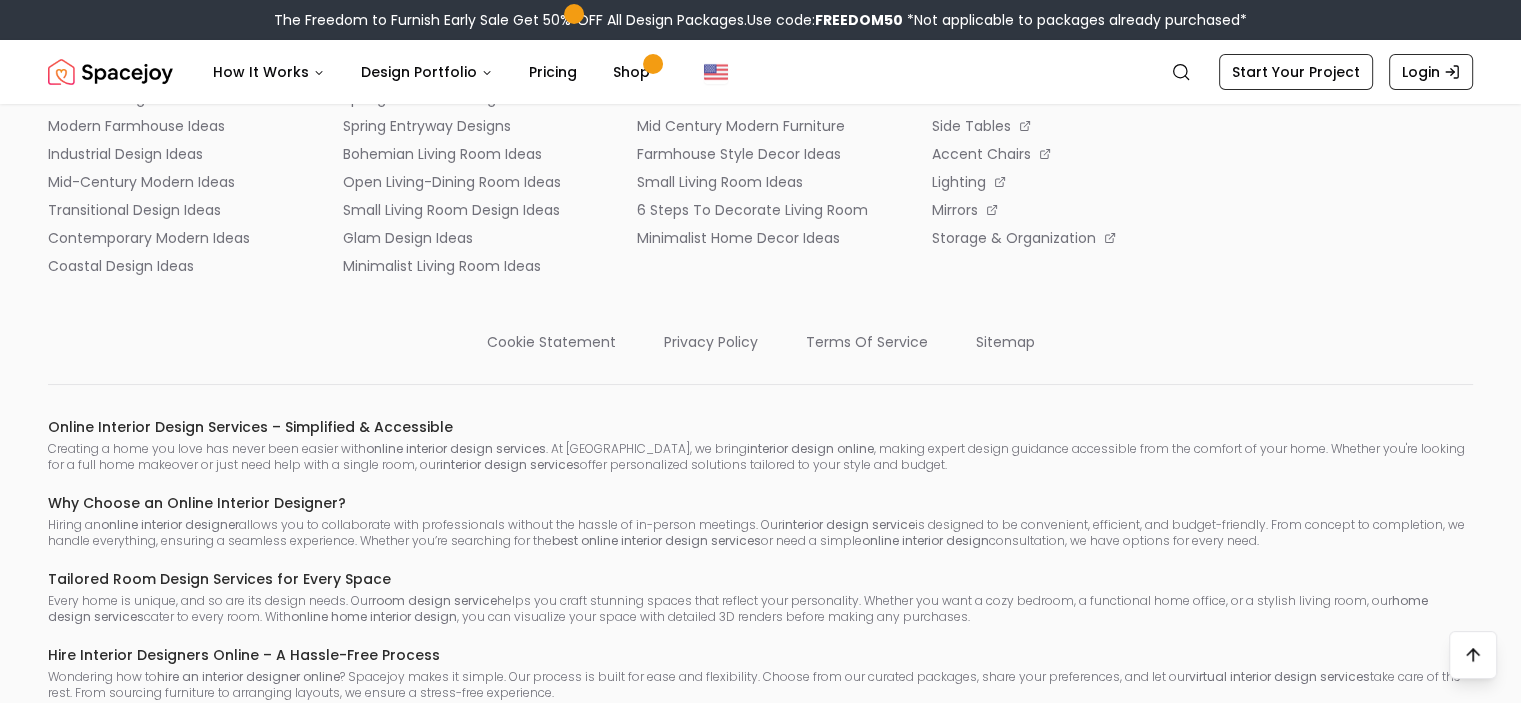 click on "Start Your Project" at bounding box center (761, -418) 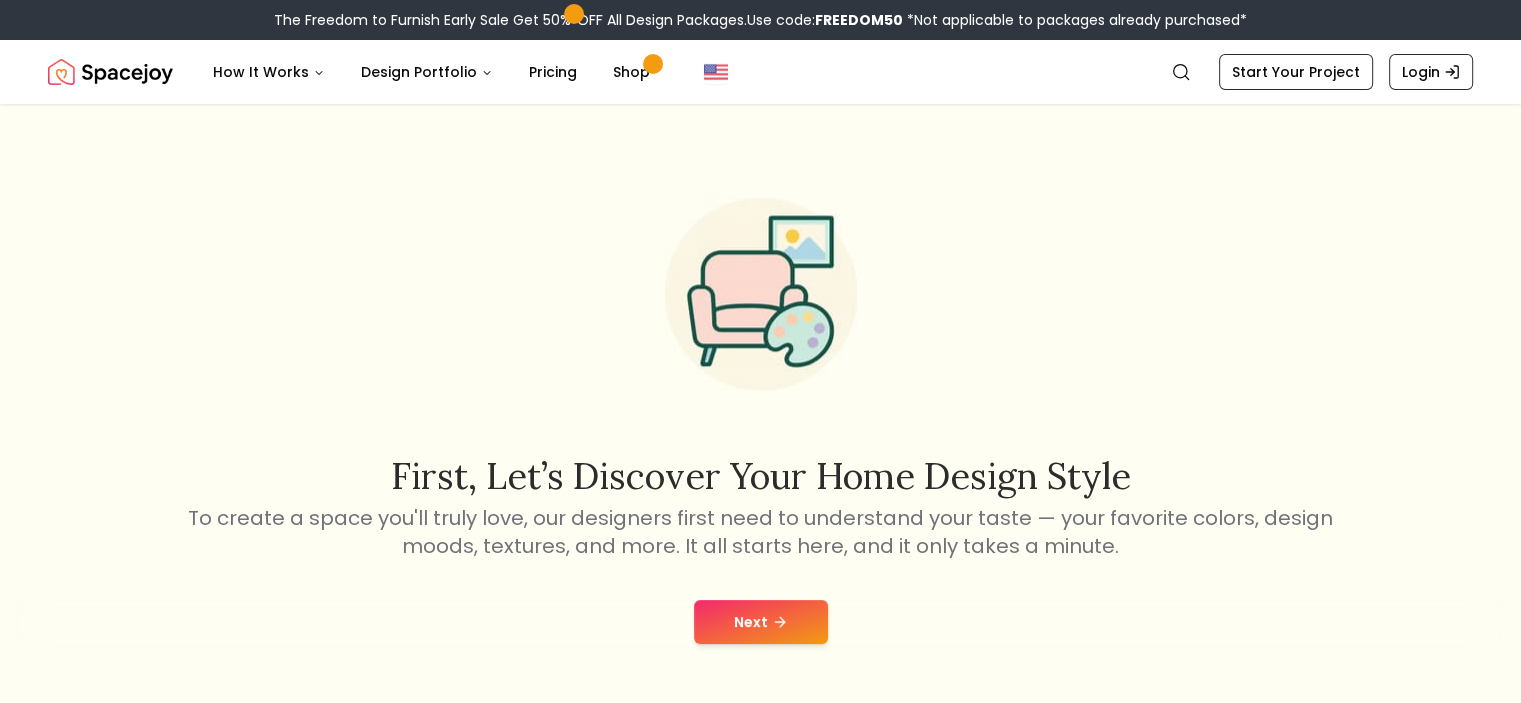 click at bounding box center (110, 72) 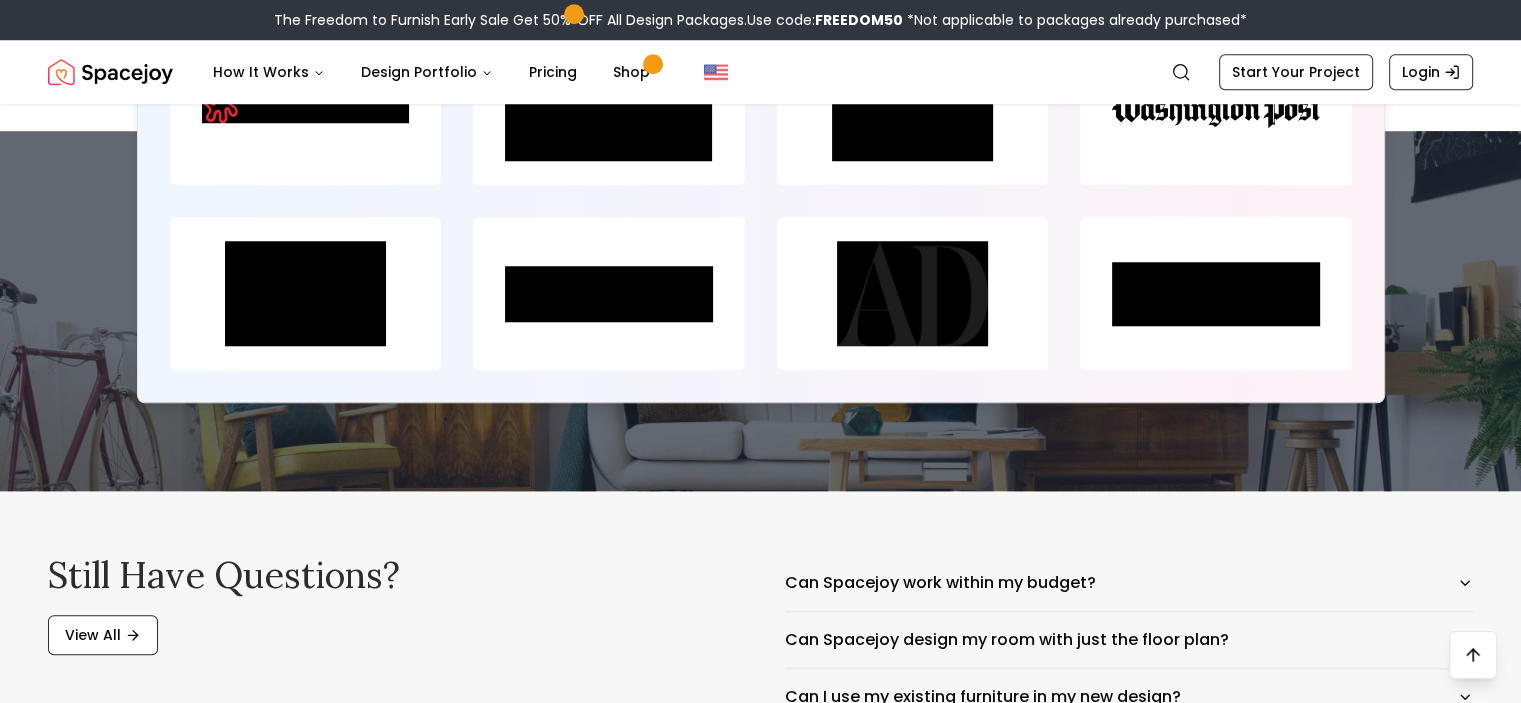 scroll, scrollTop: 9263, scrollLeft: 0, axis: vertical 